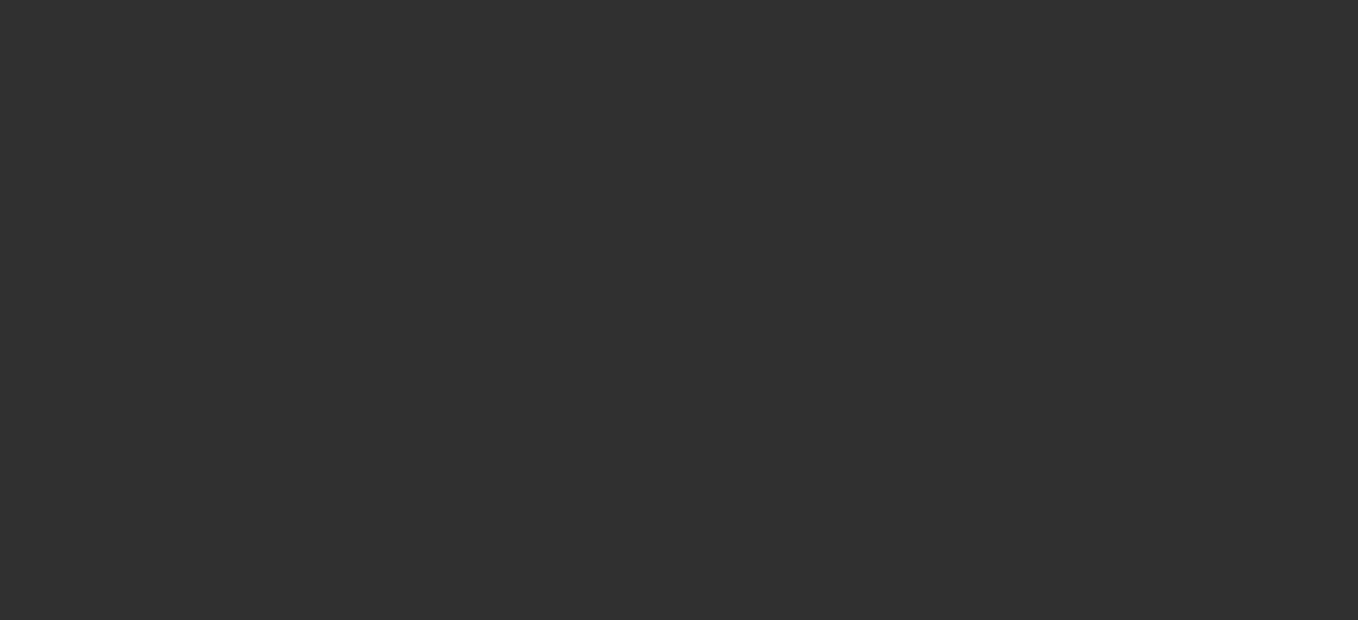 scroll, scrollTop: 0, scrollLeft: 0, axis: both 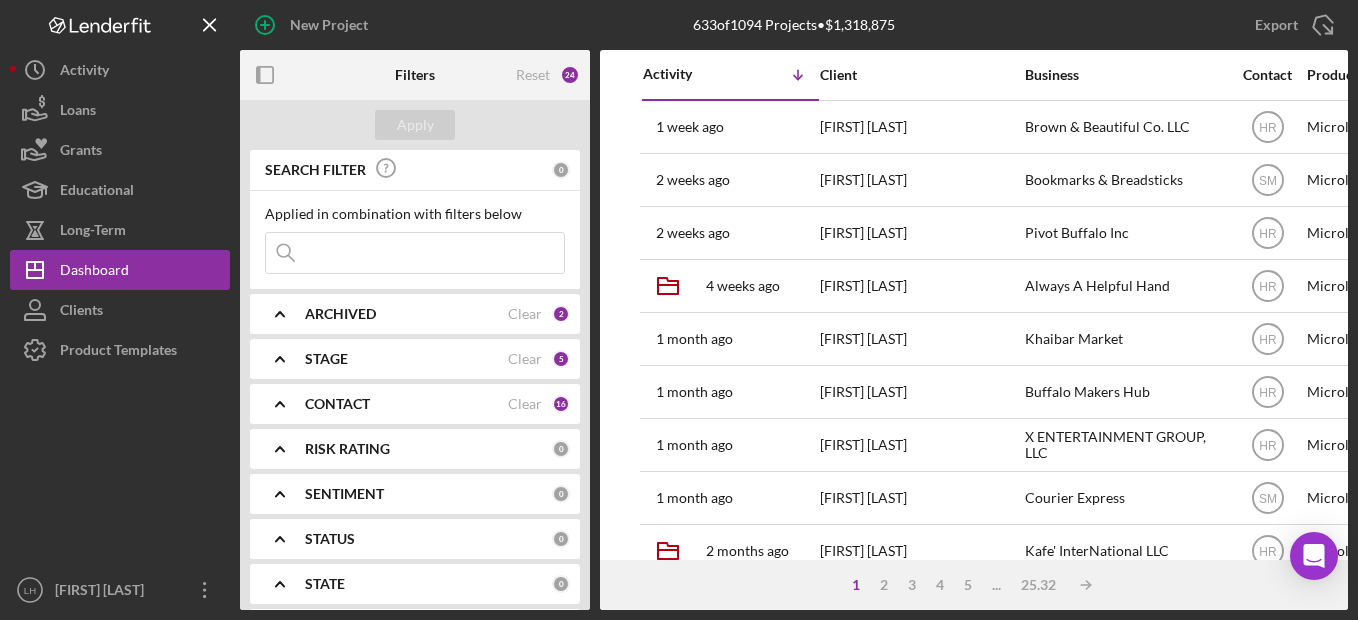 click at bounding box center [415, 253] 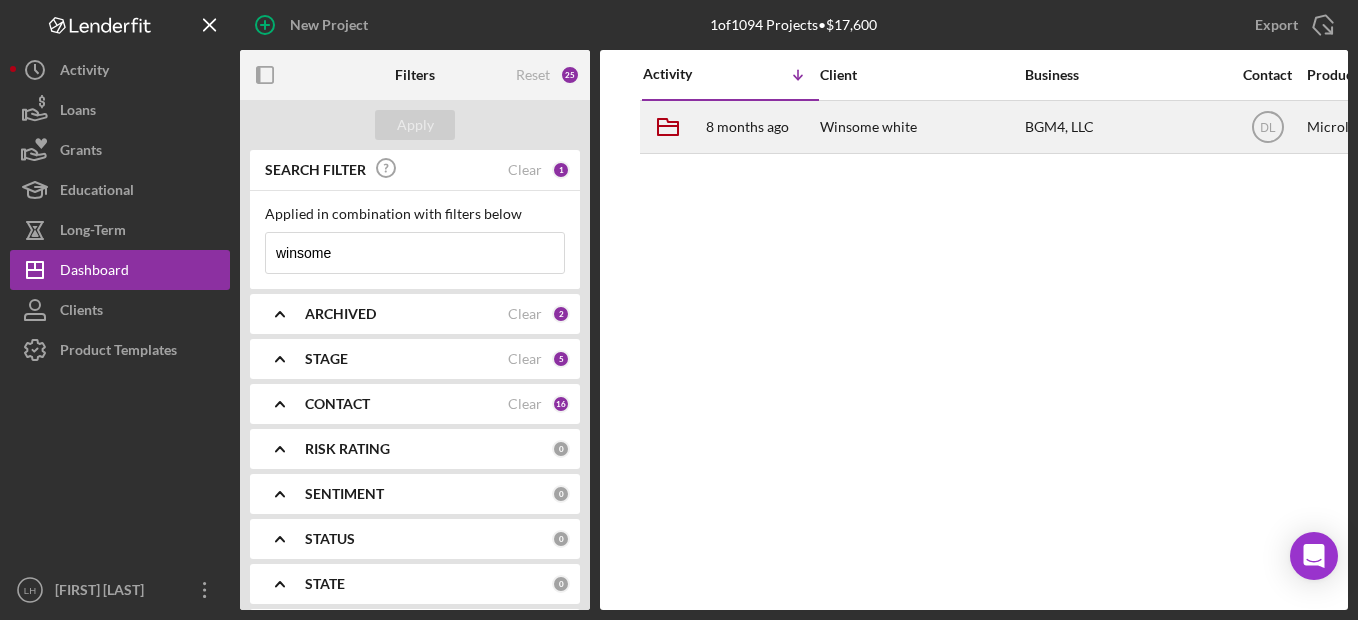 type on "winsome" 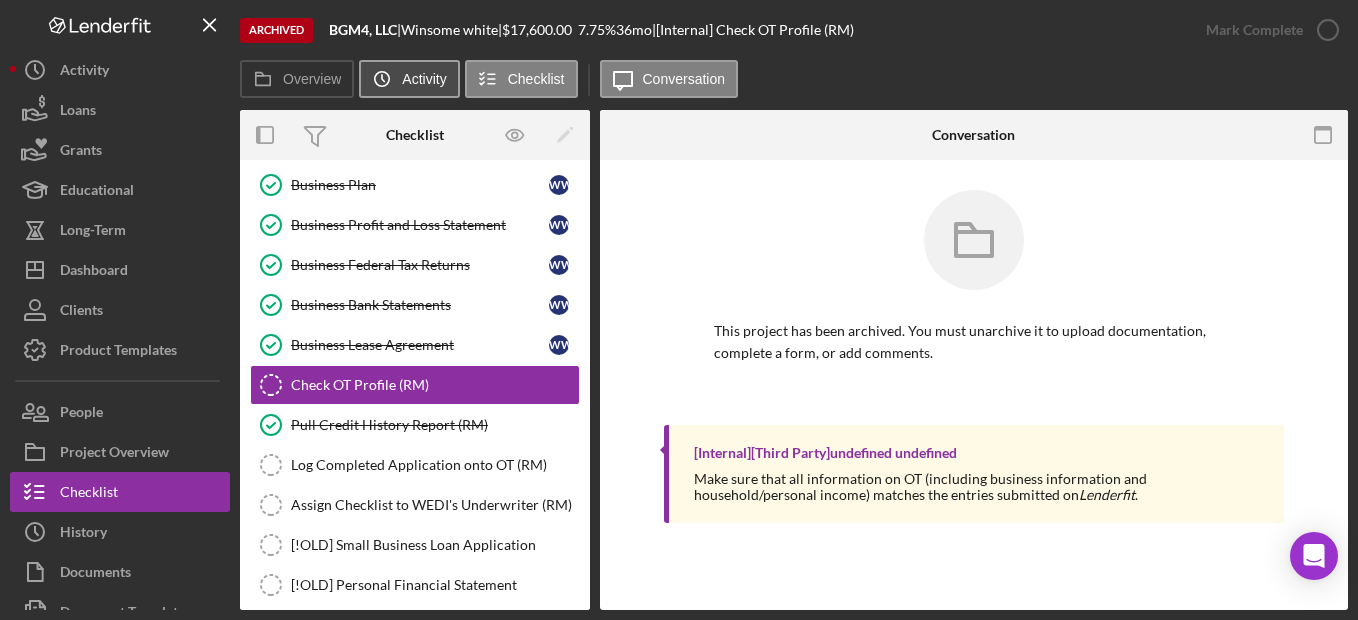 scroll, scrollTop: 186, scrollLeft: 0, axis: vertical 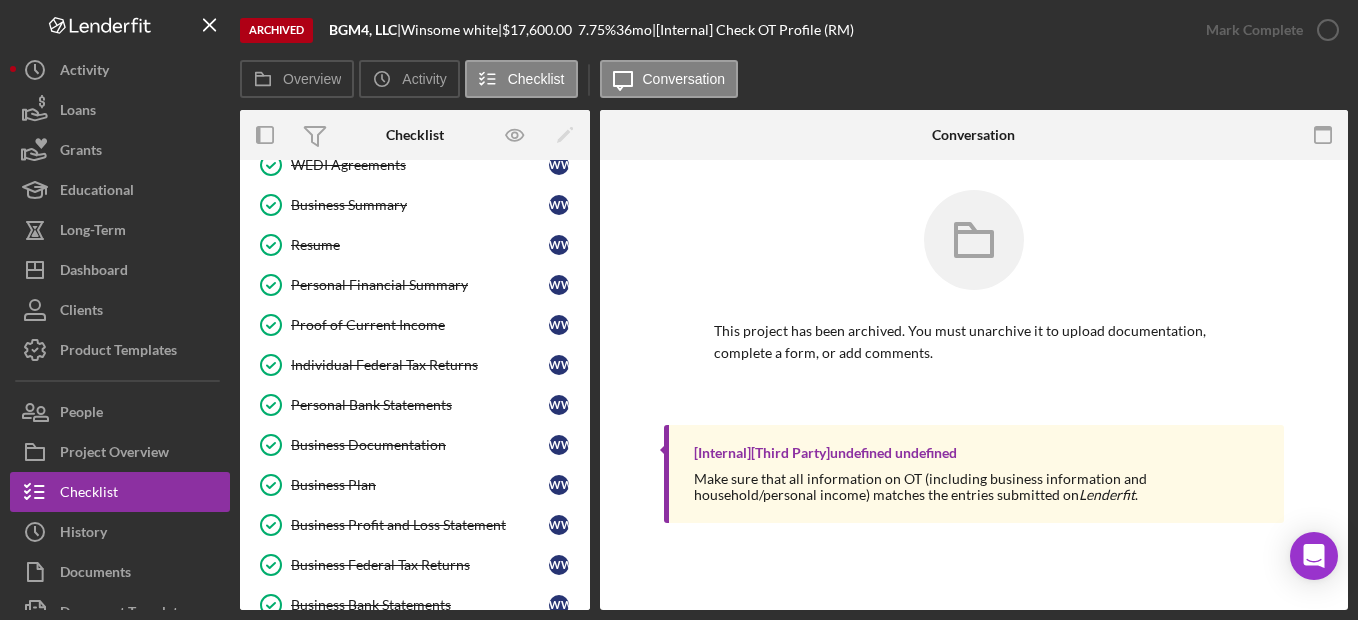 click on "BGM4, LLC" at bounding box center (363, 29) 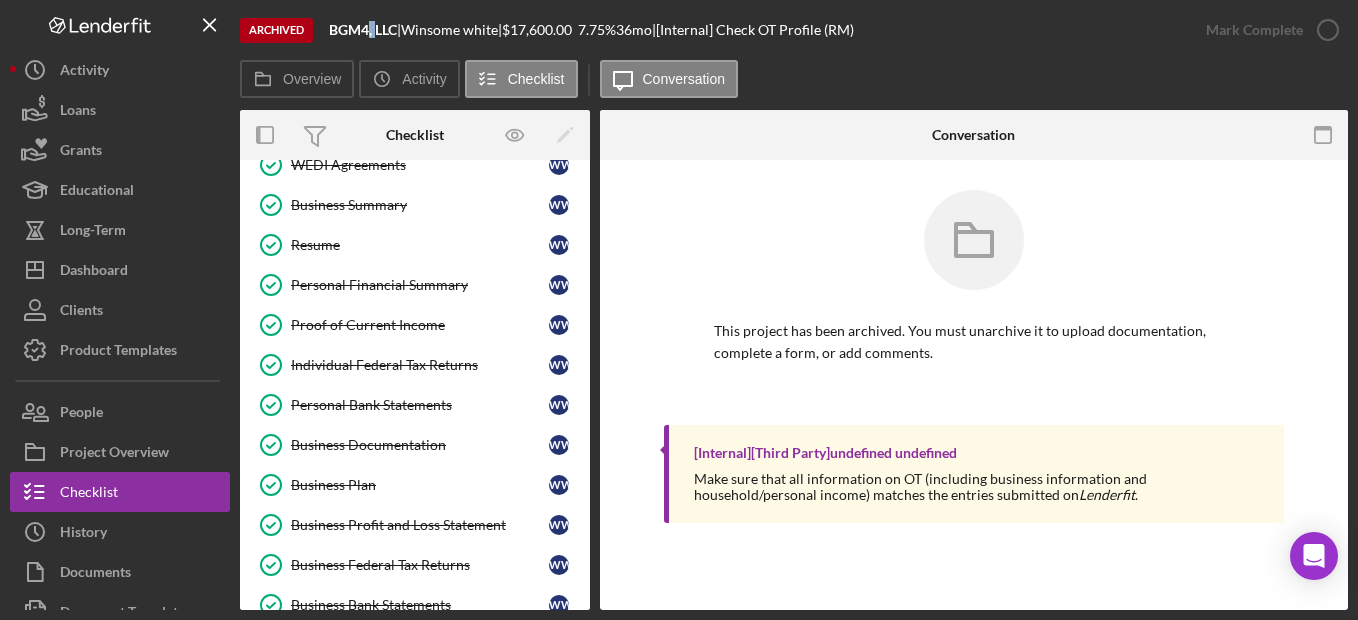 click on "BGM4, LLC" at bounding box center [363, 29] 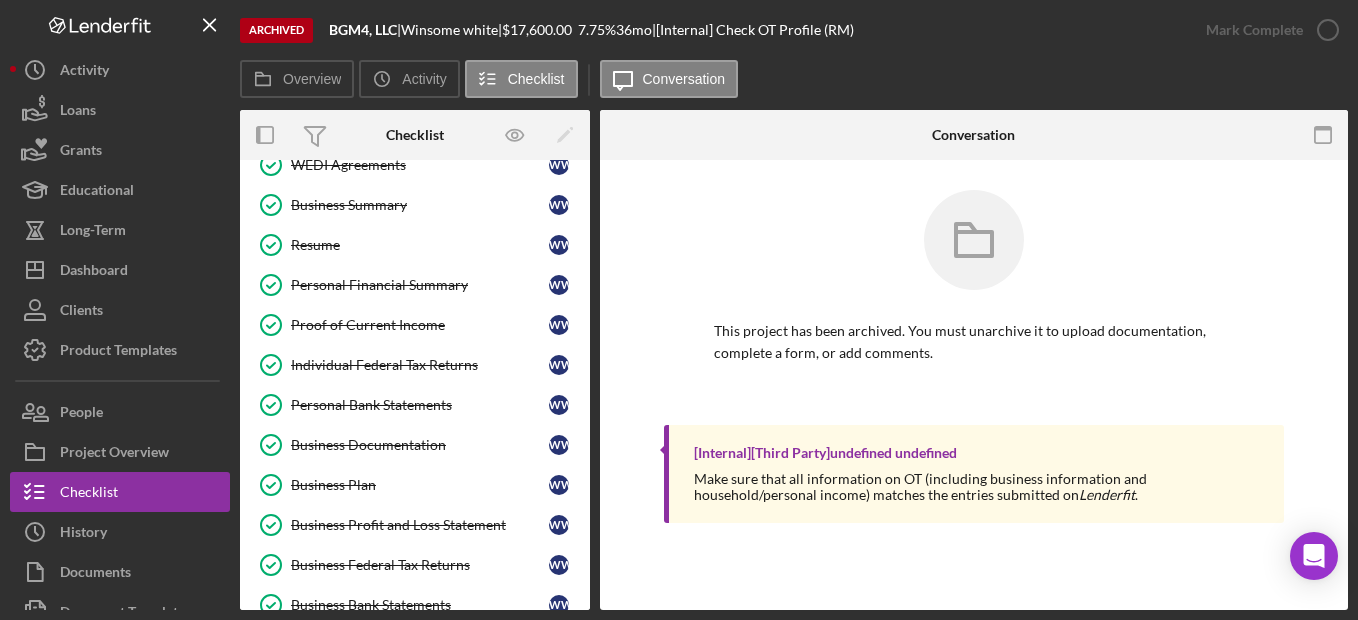 drag, startPoint x: 372, startPoint y: 34, endPoint x: 320, endPoint y: 32, distance: 52.03845 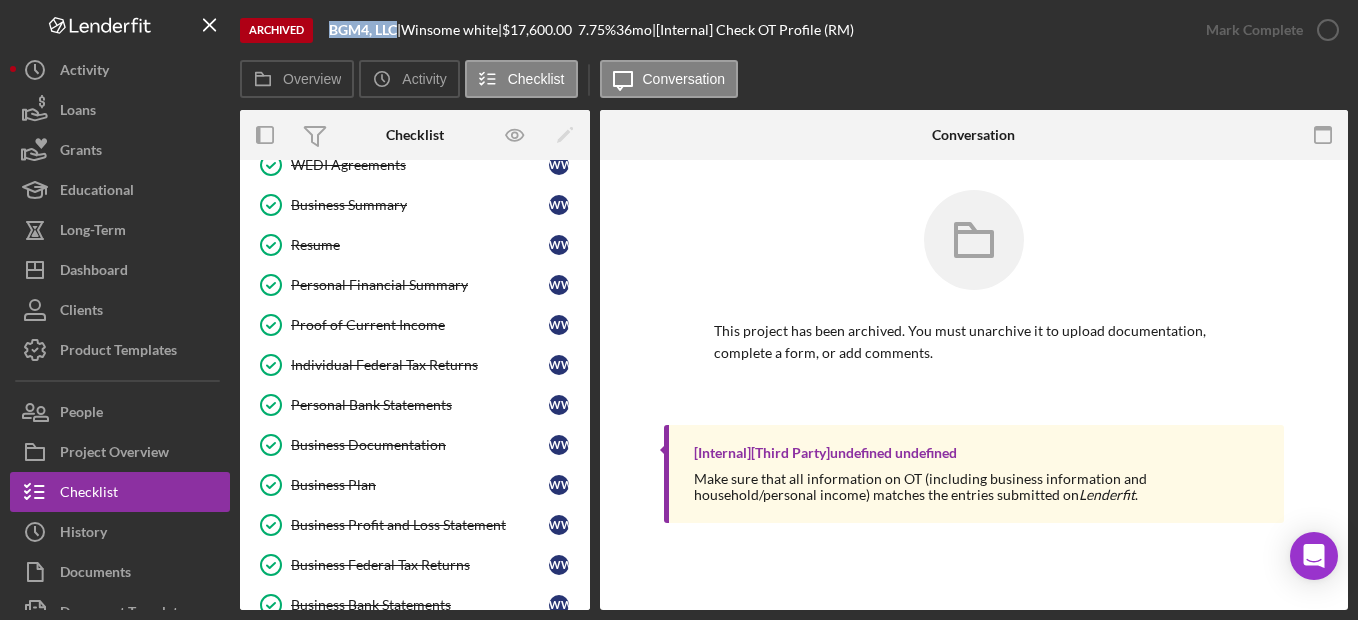 drag, startPoint x: 326, startPoint y: 32, endPoint x: 399, endPoint y: 32, distance: 73 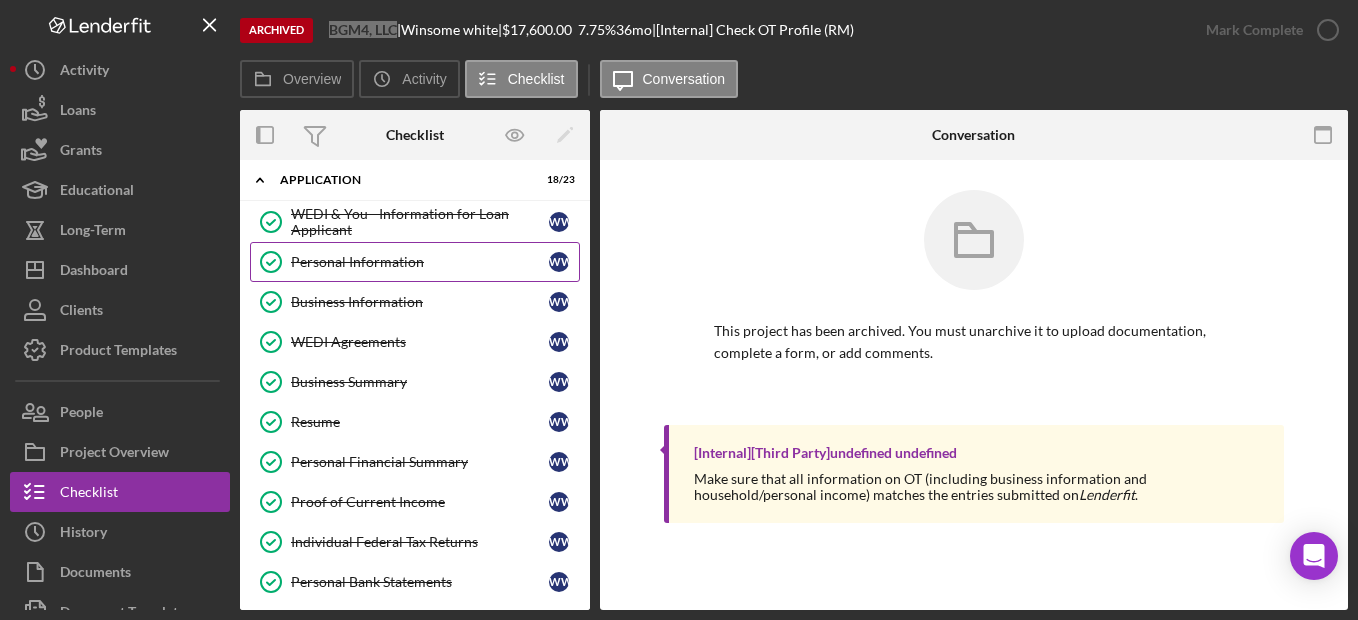 scroll, scrollTop: 0, scrollLeft: 0, axis: both 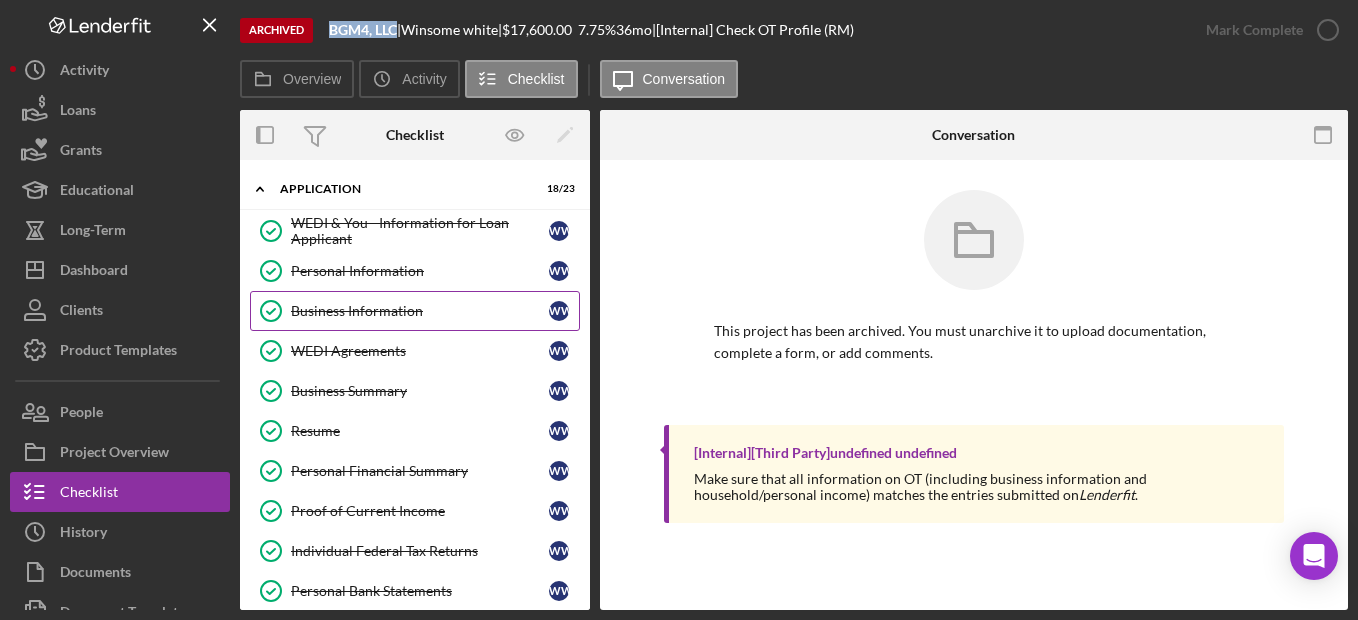 click on "Business Information" at bounding box center [420, 311] 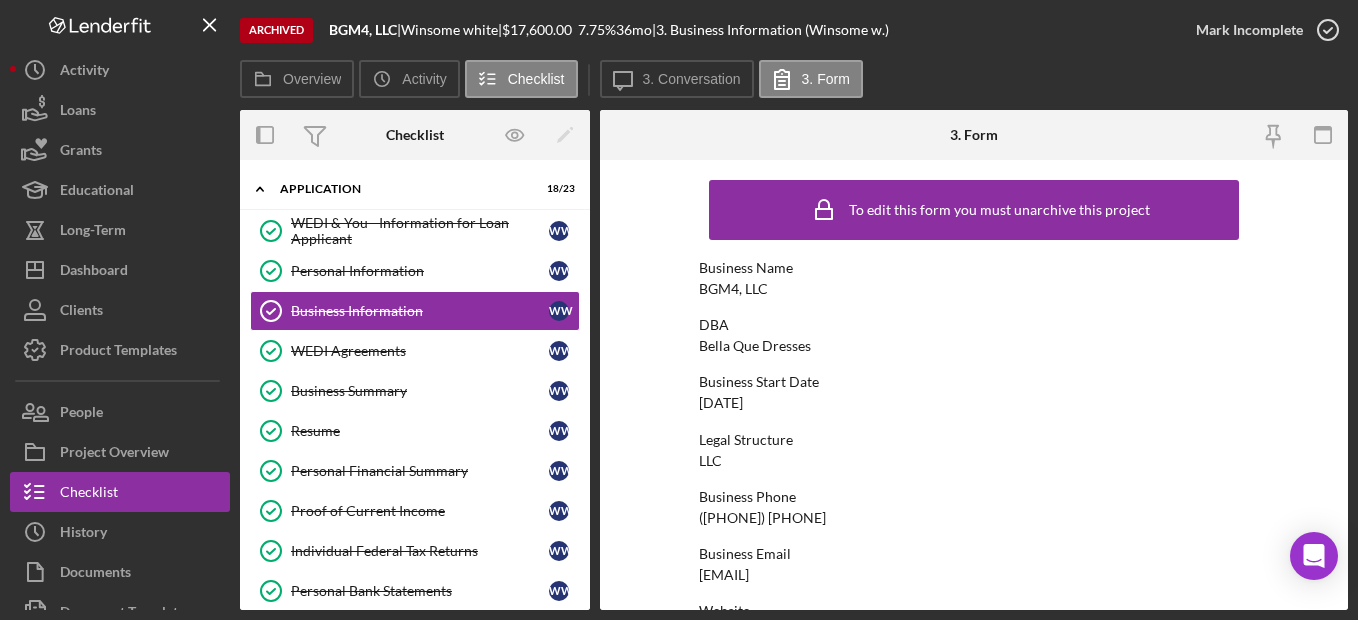 click on "[DATE]" at bounding box center [721, 403] 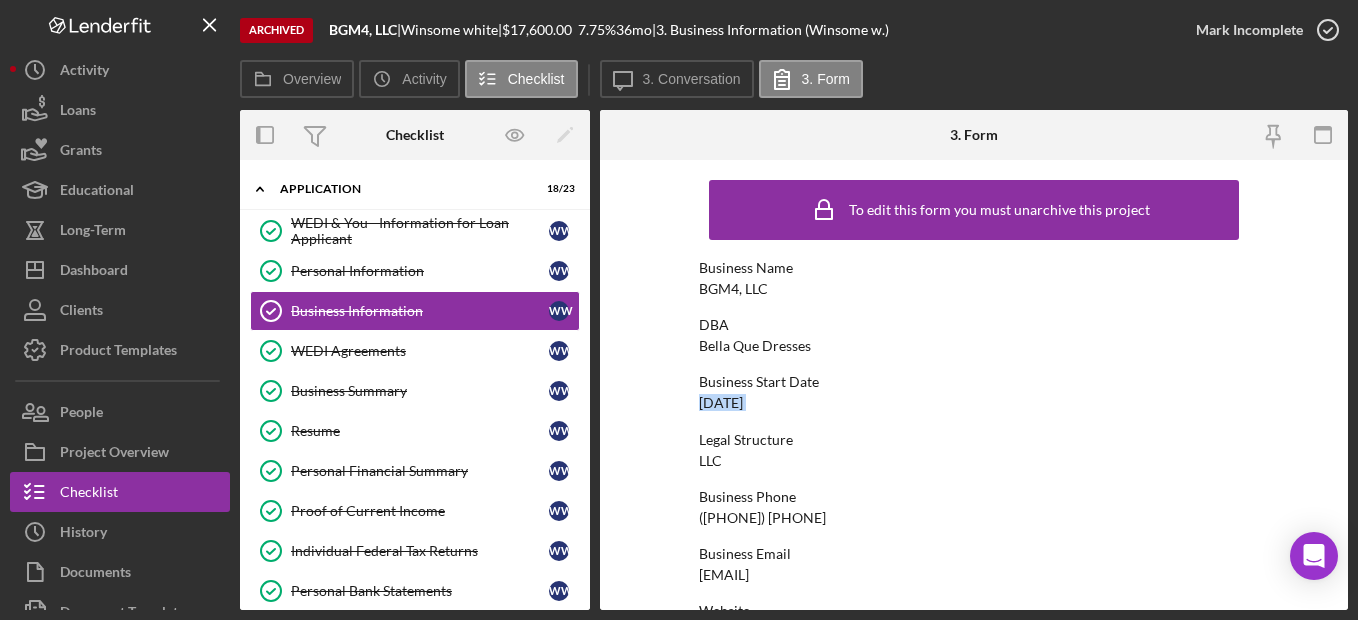 click on "[DATE]" at bounding box center (721, 403) 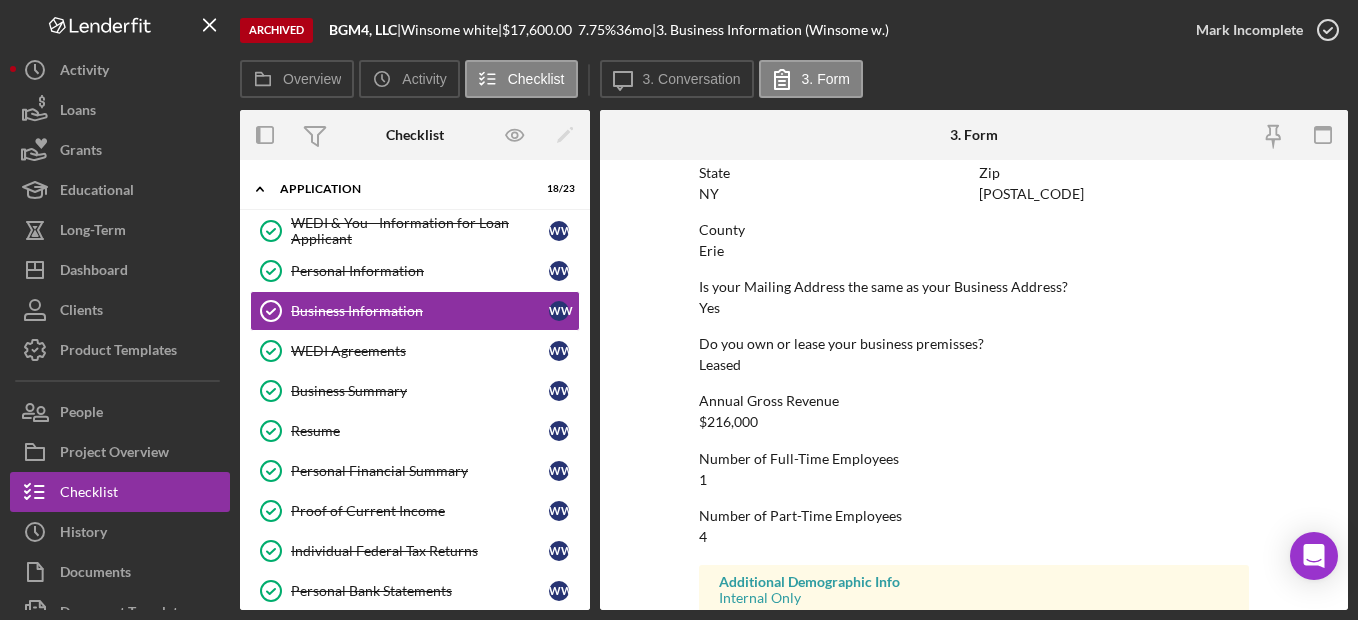 scroll, scrollTop: 1000, scrollLeft: 0, axis: vertical 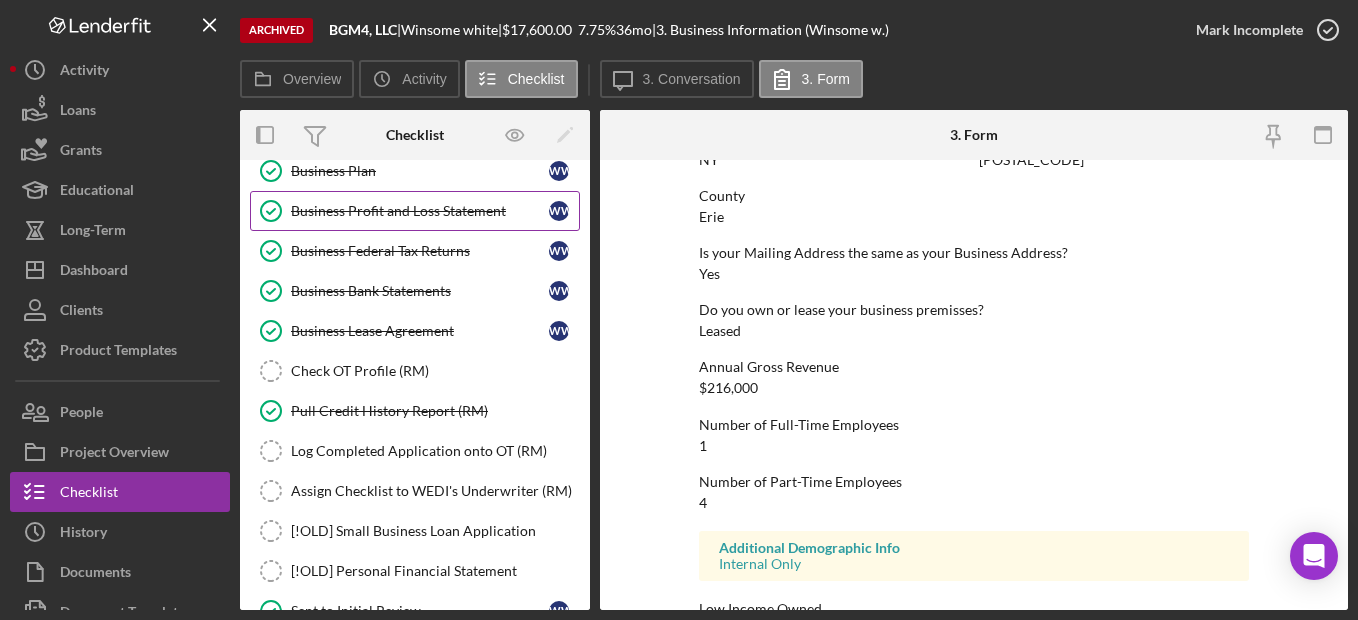 click on "Business Profit and Loss Statement" at bounding box center [420, 211] 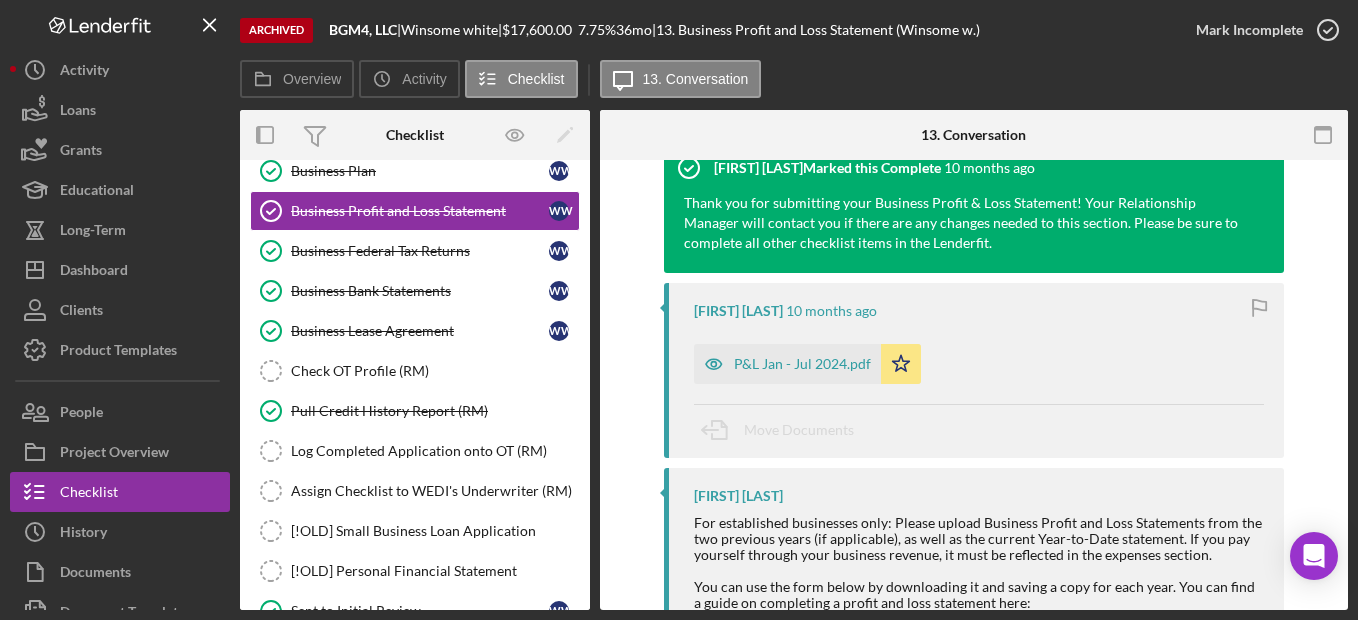scroll, scrollTop: 600, scrollLeft: 0, axis: vertical 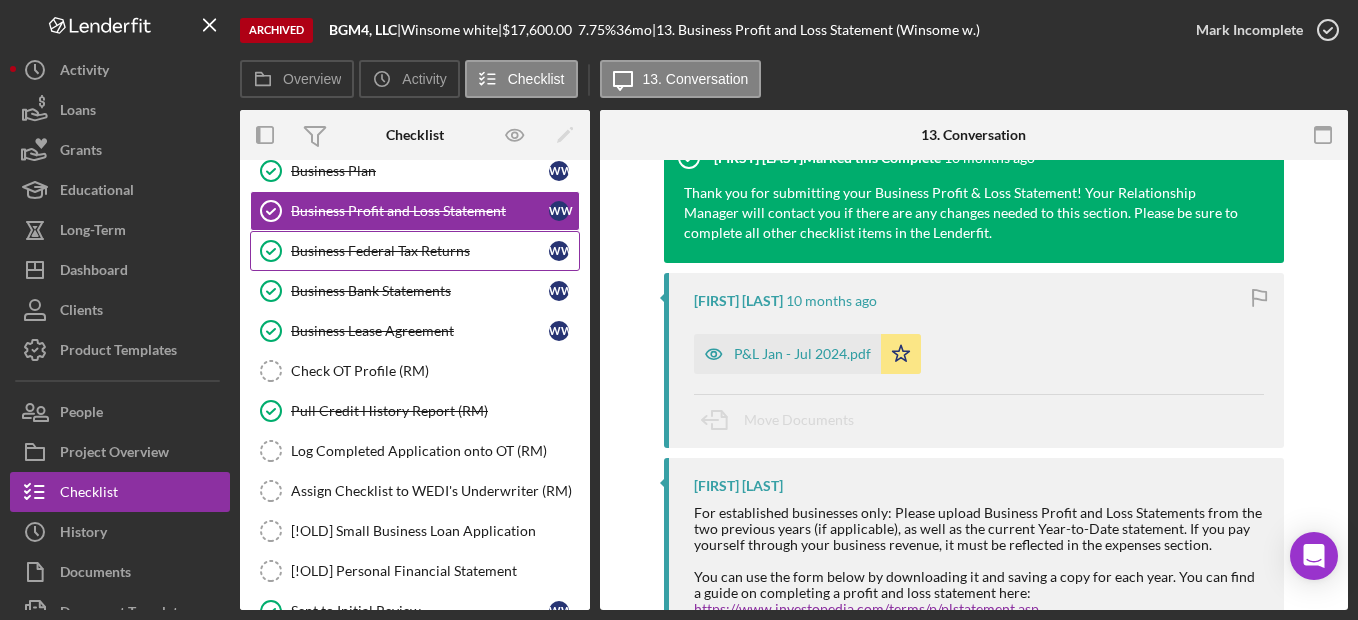 click on "Business Federal Tax Returns" at bounding box center [420, 251] 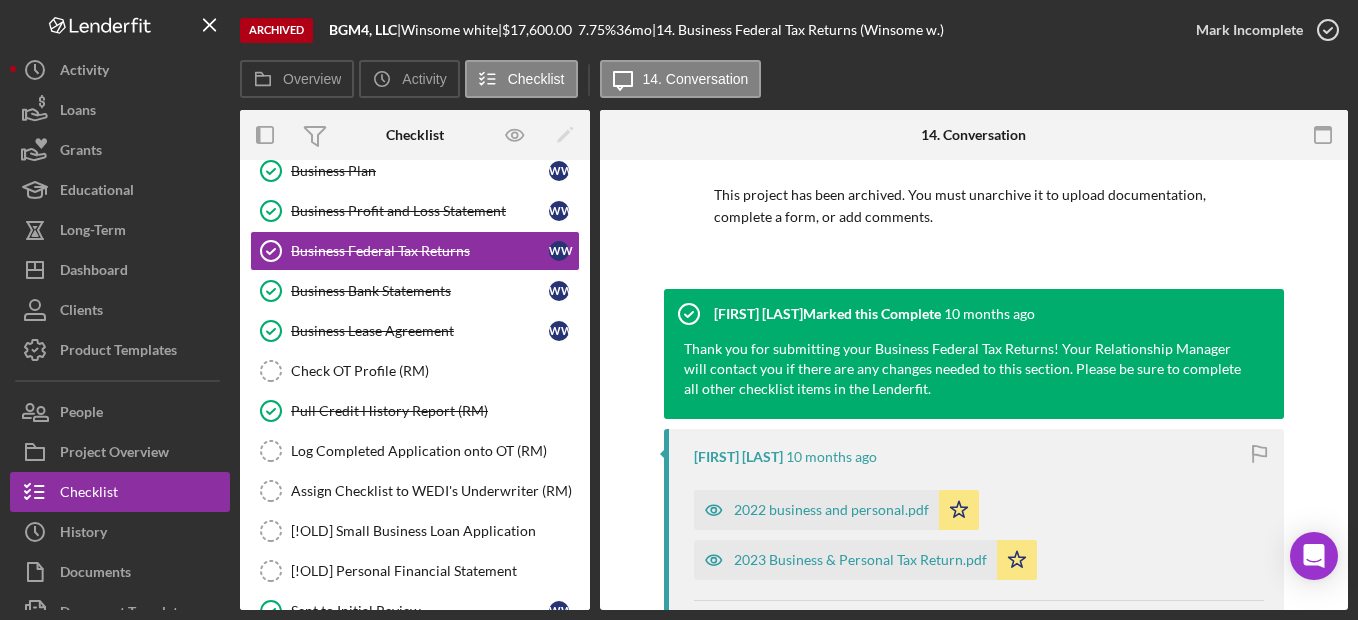 scroll, scrollTop: 328, scrollLeft: 0, axis: vertical 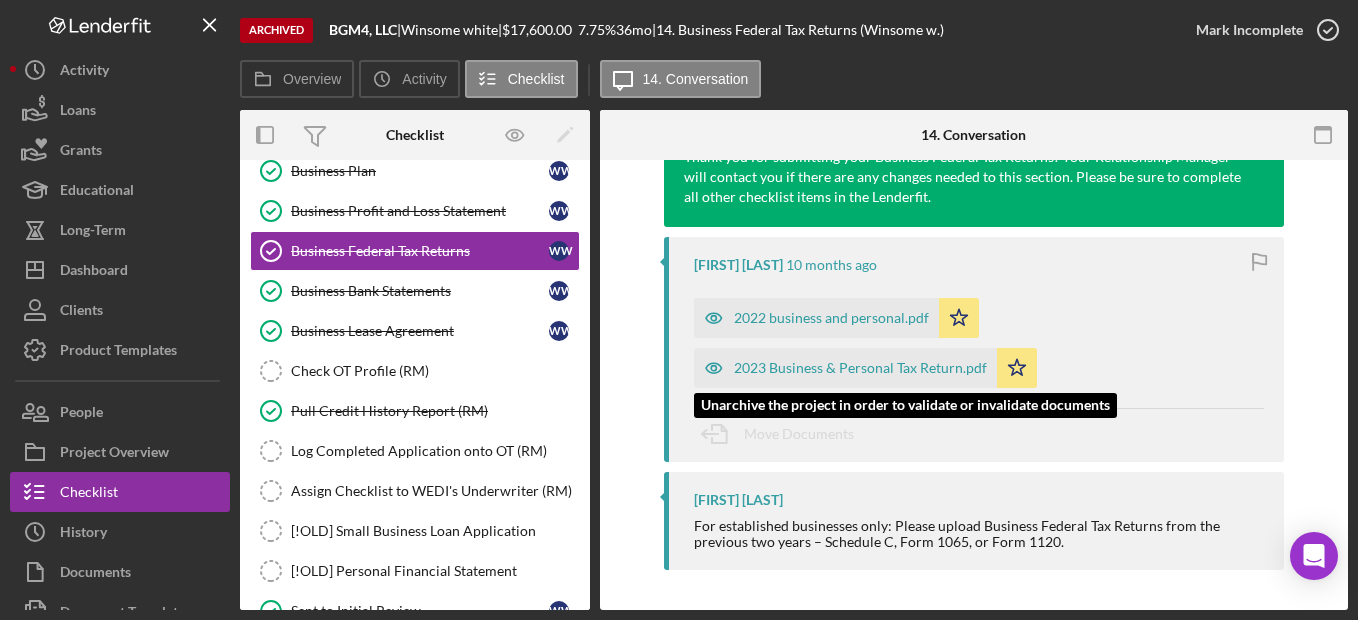 click 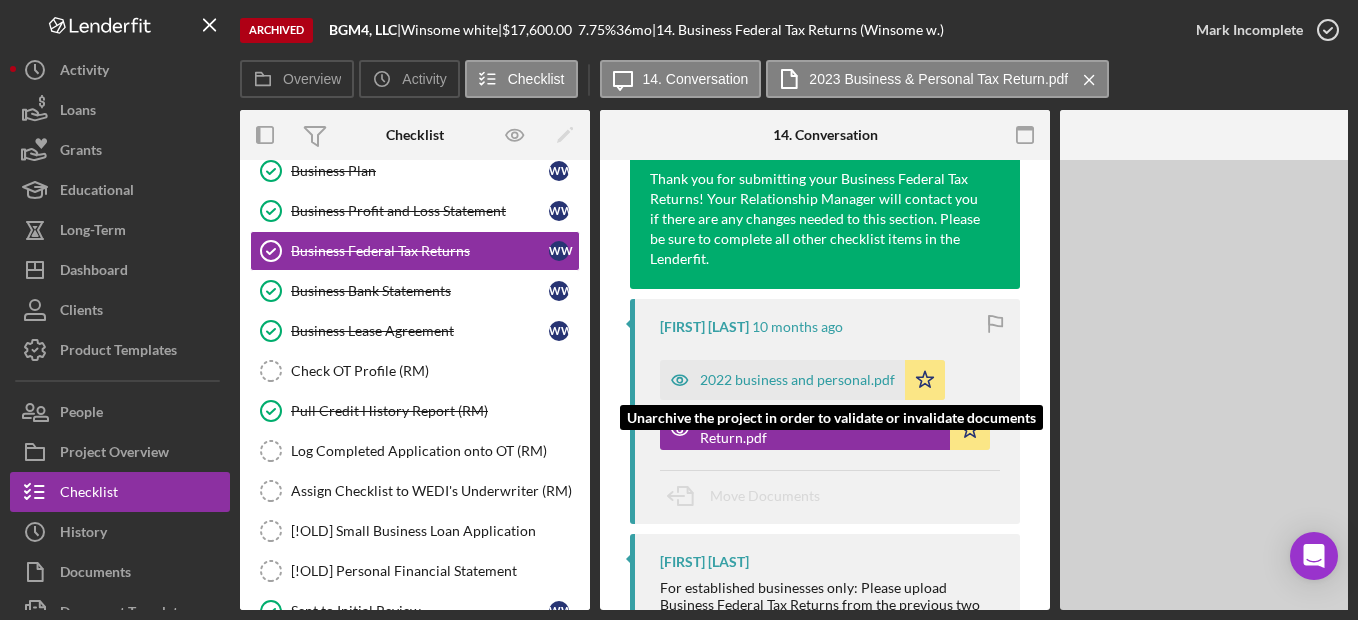 scroll, scrollTop: 350, scrollLeft: 0, axis: vertical 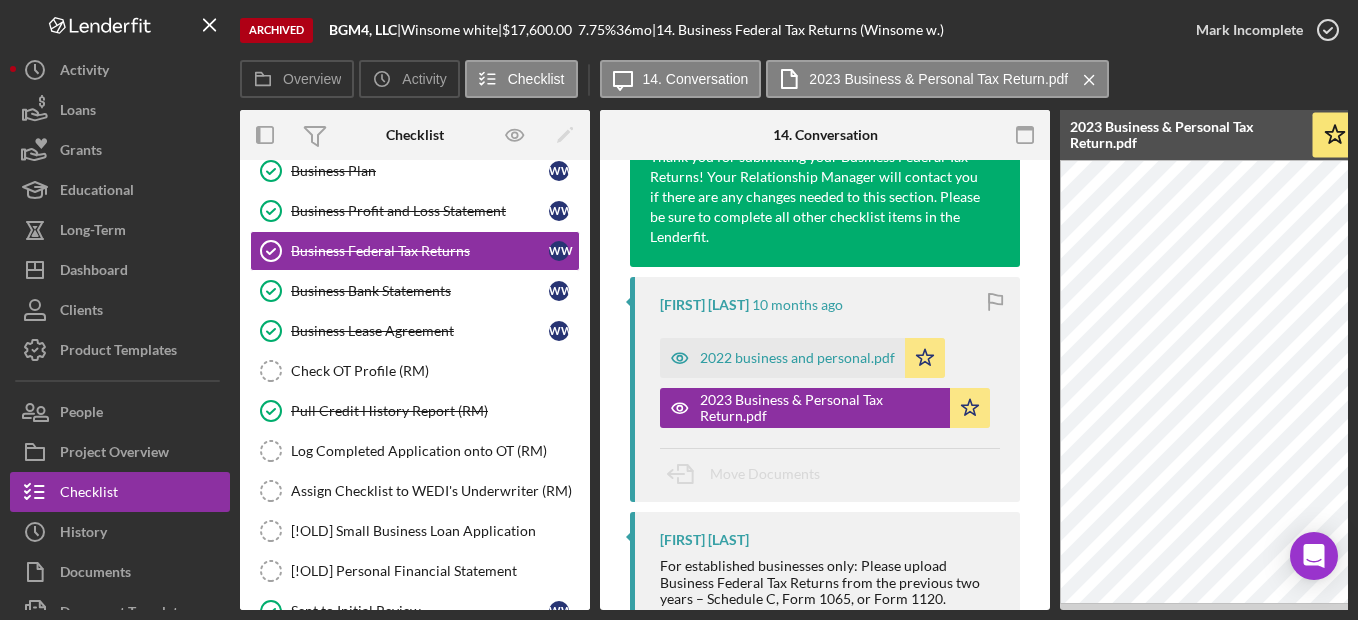 click 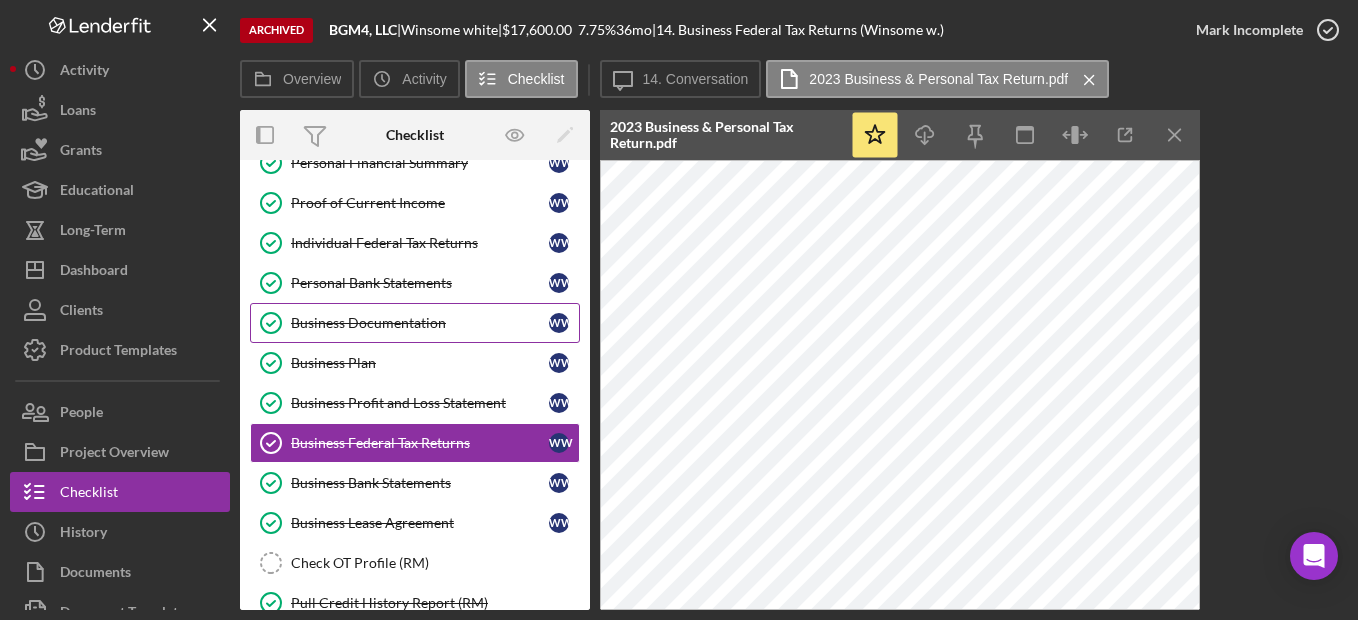 scroll, scrollTop: 0, scrollLeft: 0, axis: both 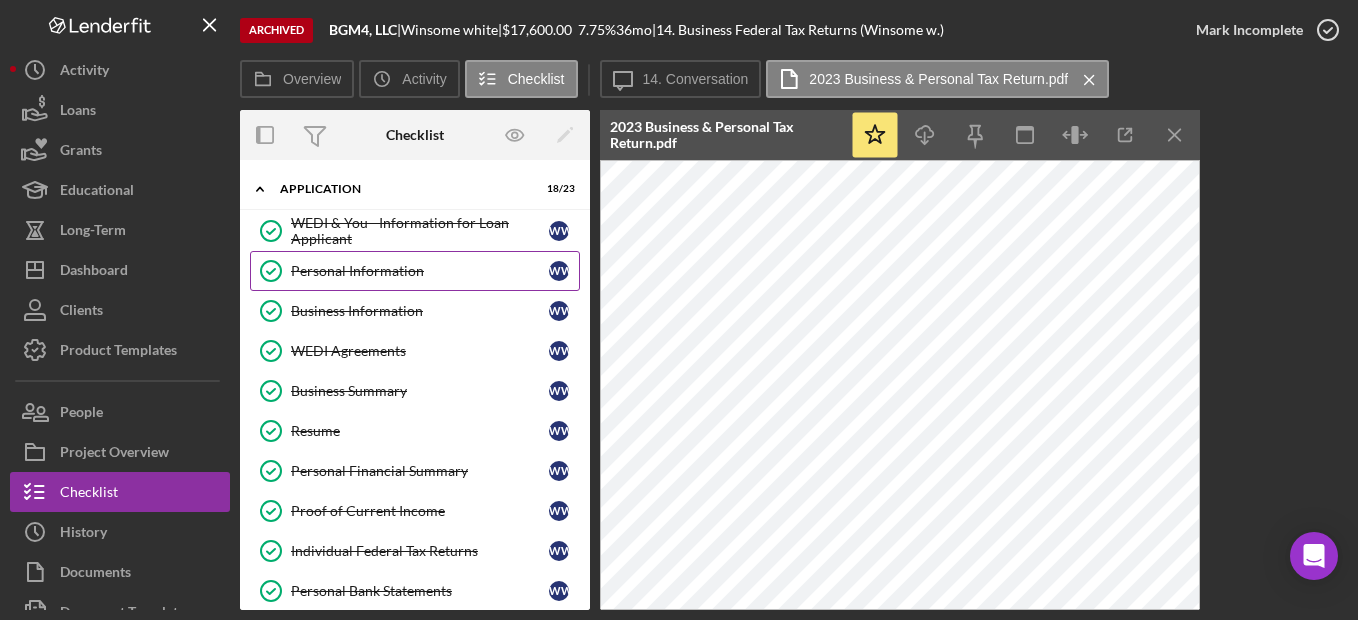 click on "Personal Information Personal Information W w" at bounding box center (415, 271) 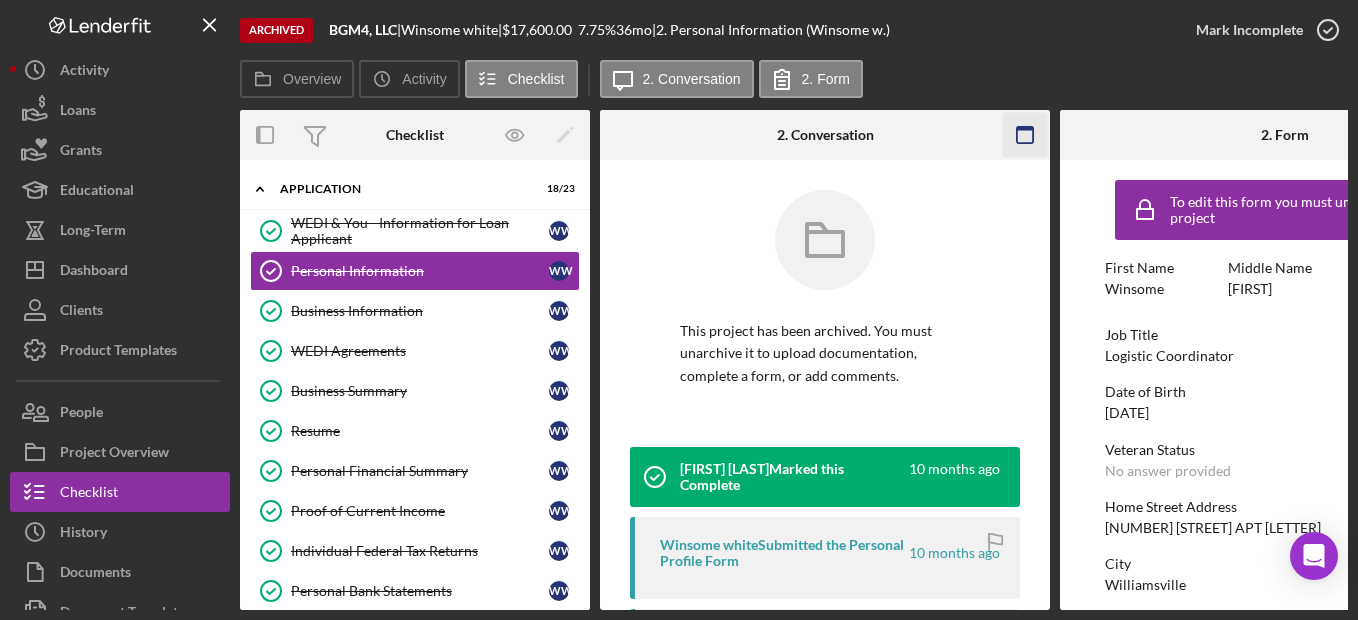 click 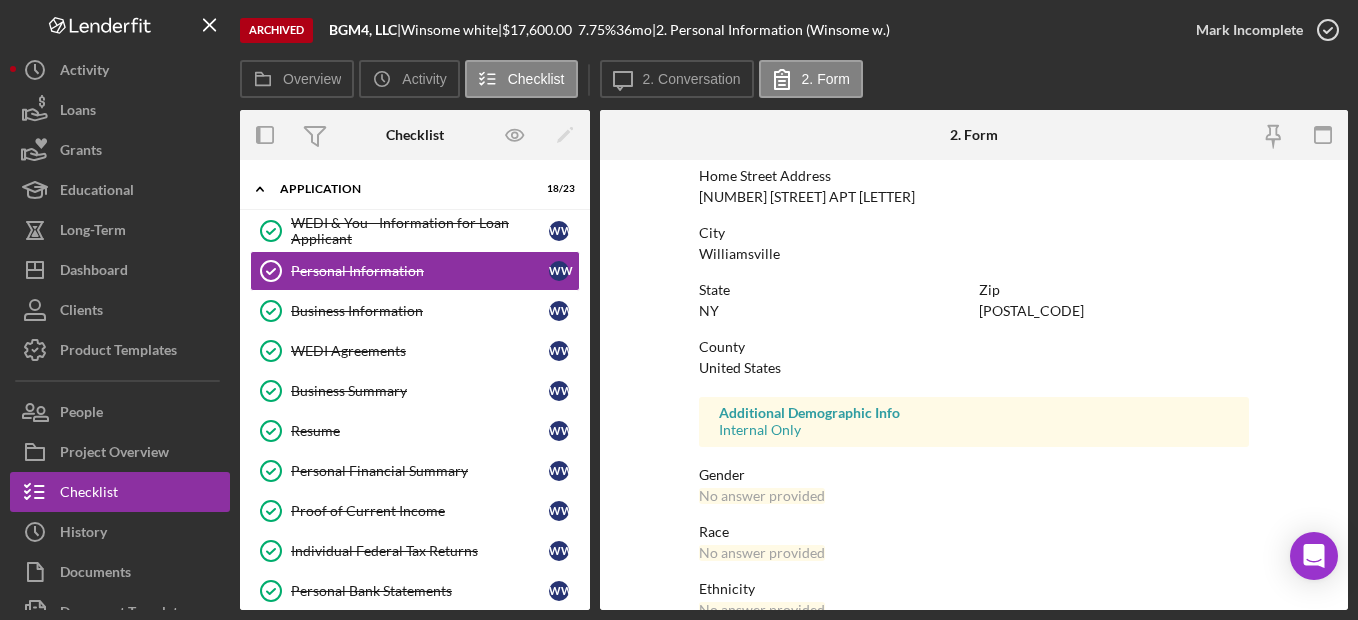 scroll, scrollTop: 83, scrollLeft: 0, axis: vertical 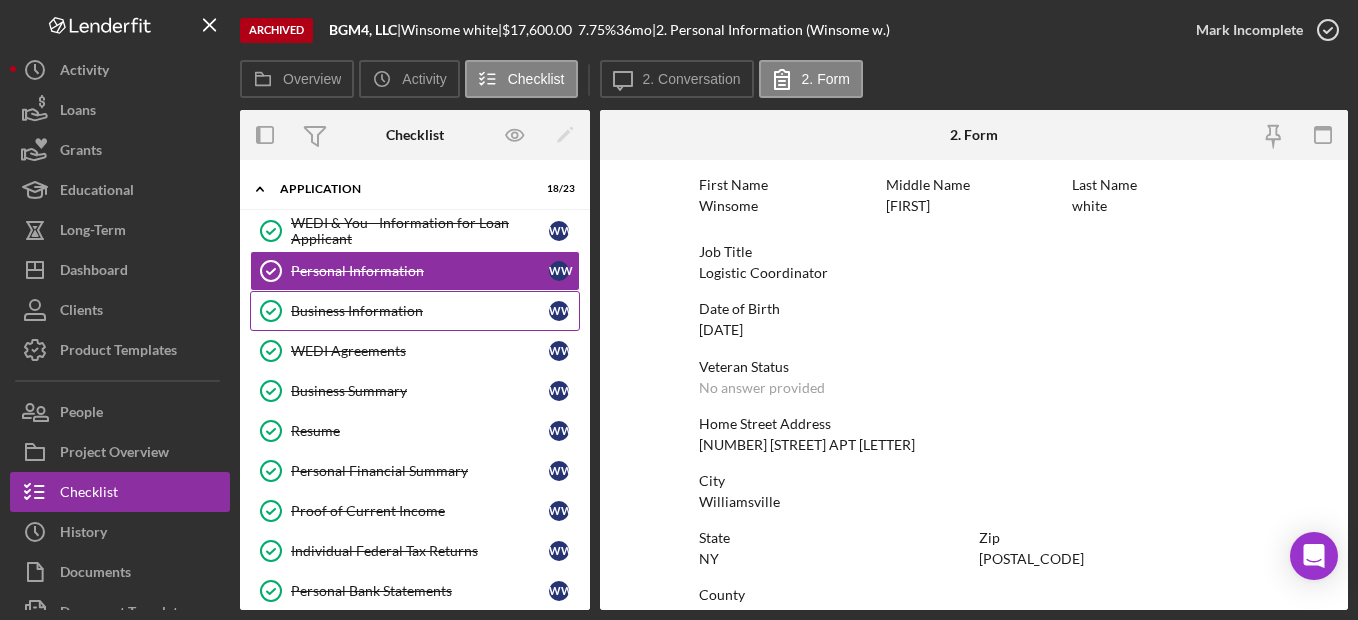 click on "Business Information" at bounding box center (420, 311) 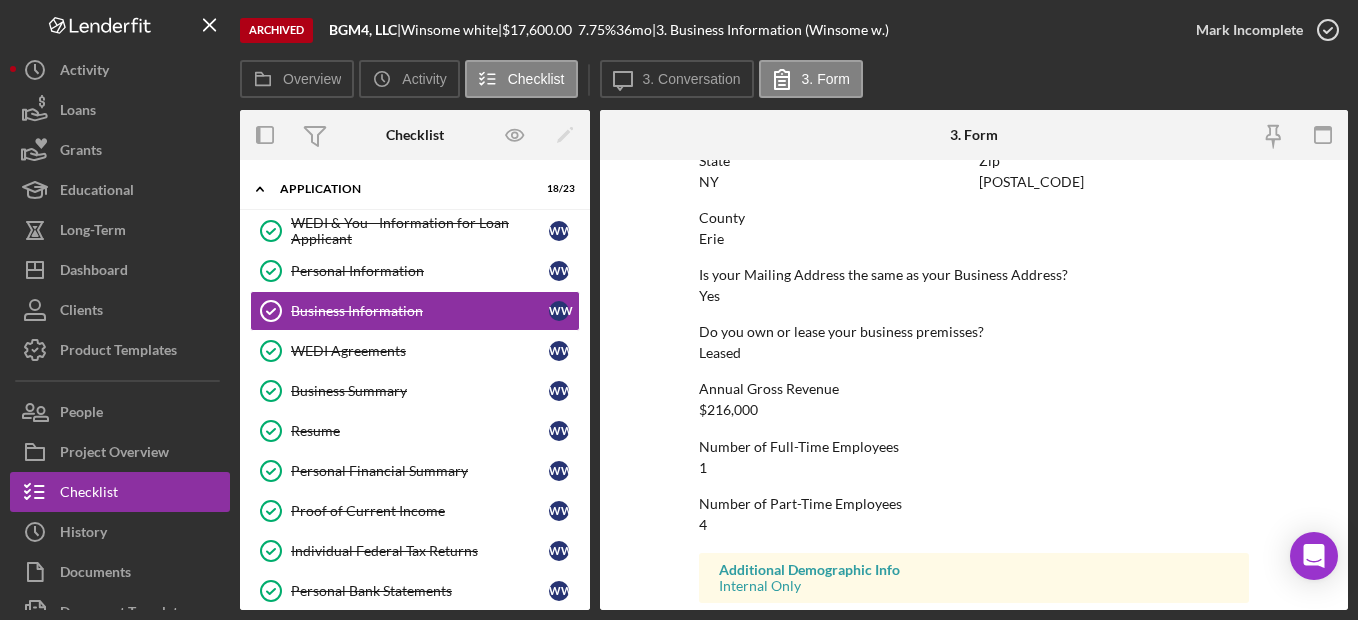 scroll, scrollTop: 1058, scrollLeft: 0, axis: vertical 